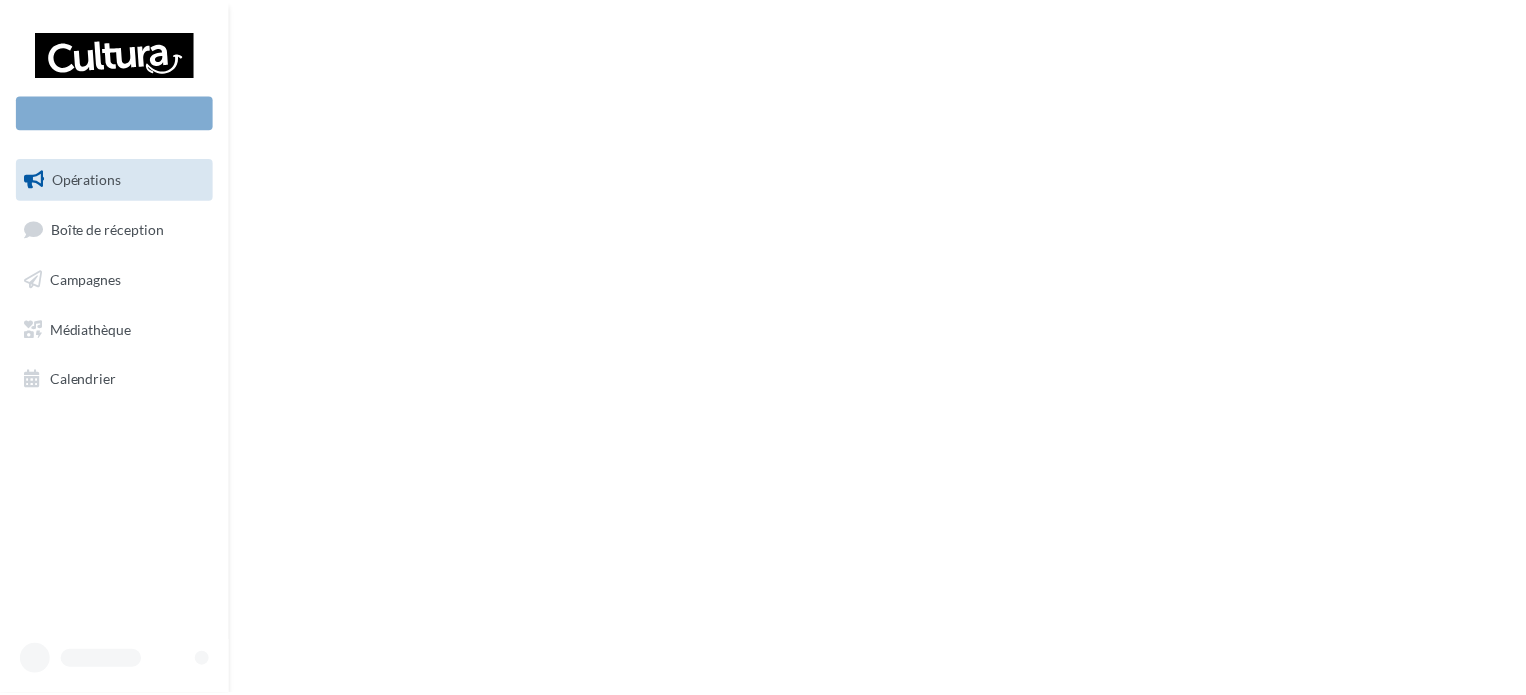 scroll, scrollTop: 0, scrollLeft: 0, axis: both 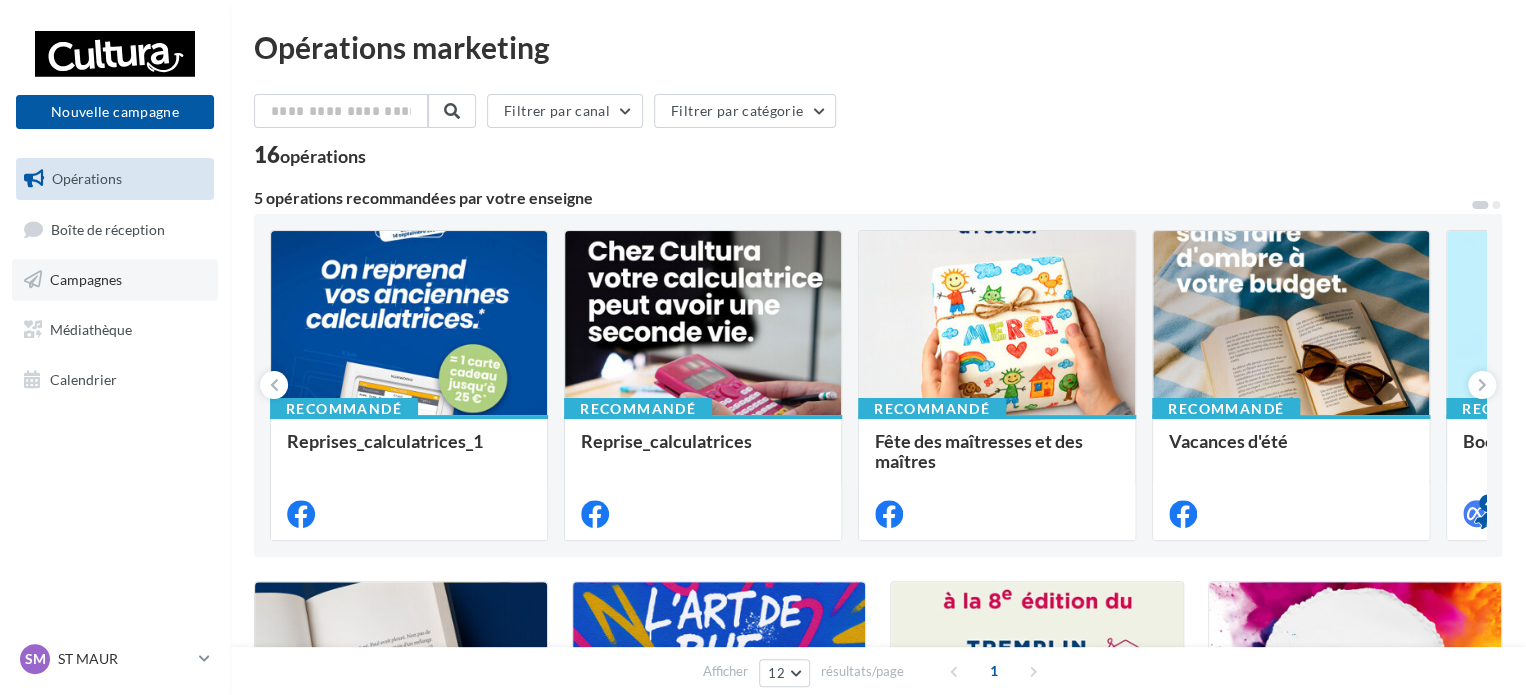 click on "Campagnes" at bounding box center [86, 279] 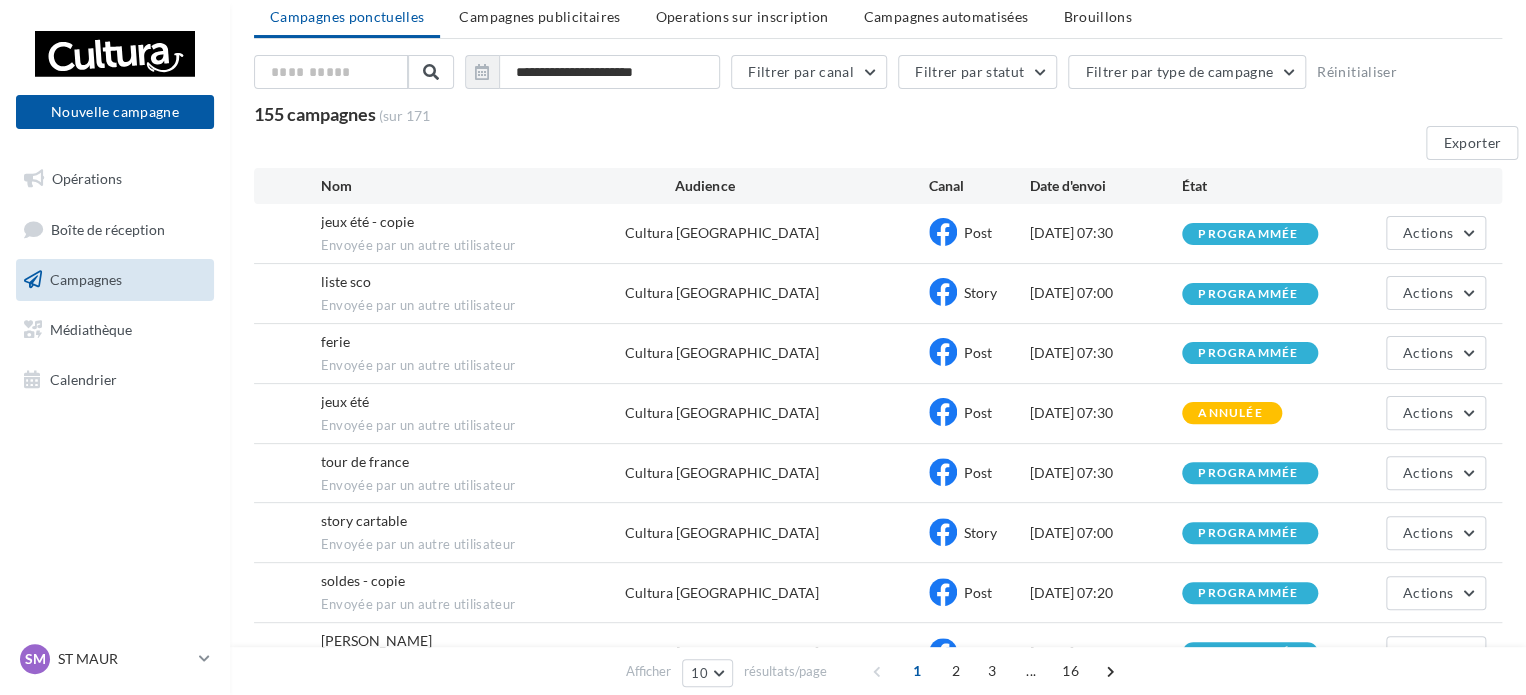 scroll, scrollTop: 100, scrollLeft: 0, axis: vertical 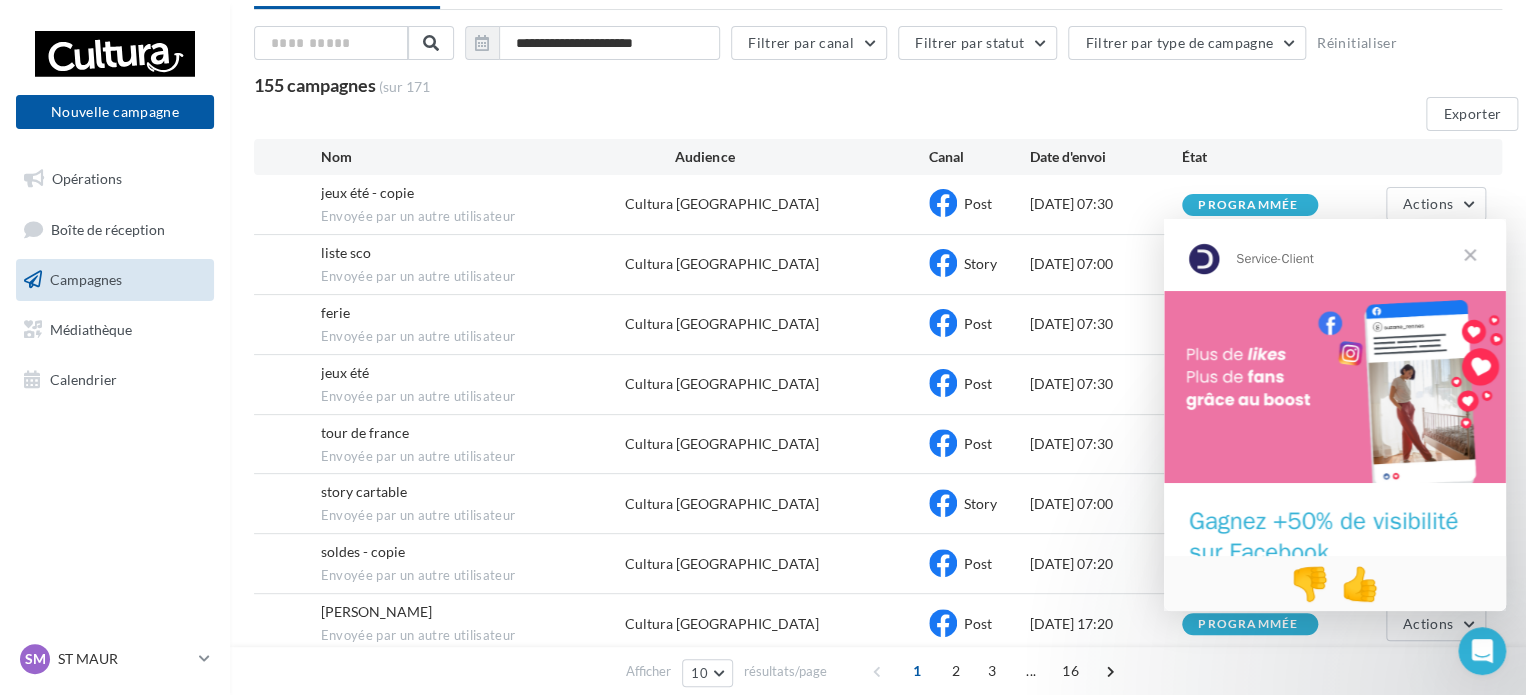 click at bounding box center [1470, 255] 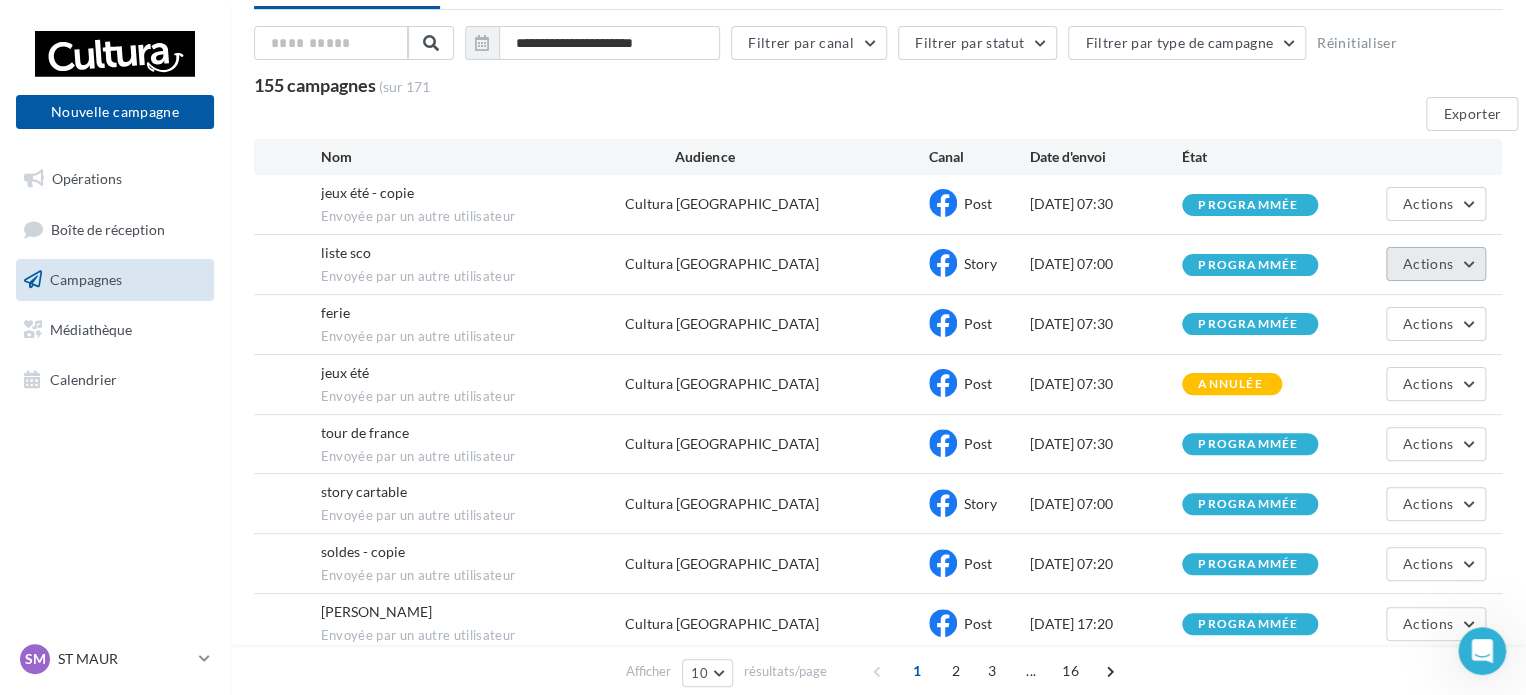 click on "Actions" at bounding box center (1436, 264) 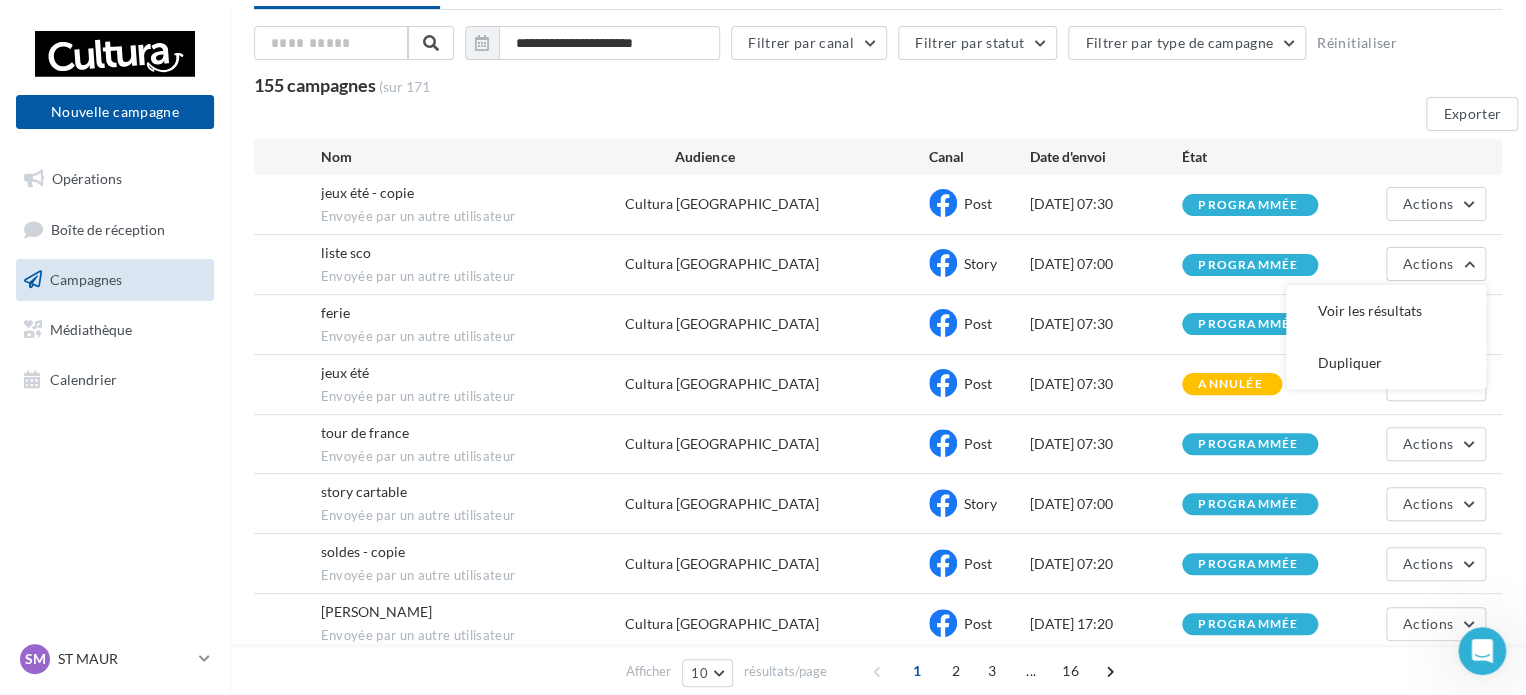 click on "155 campagnes
(sur 171
Exporter" at bounding box center [886, 107] 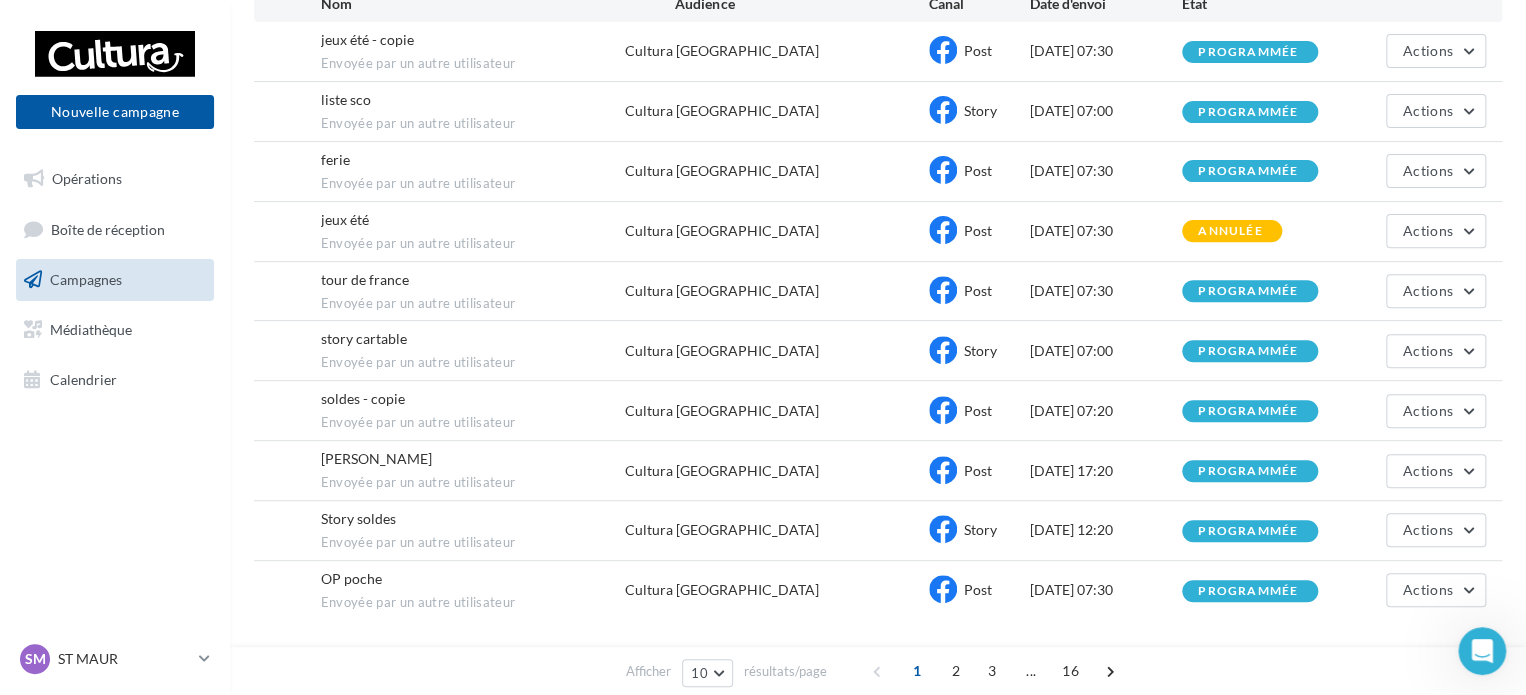 scroll, scrollTop: 300, scrollLeft: 0, axis: vertical 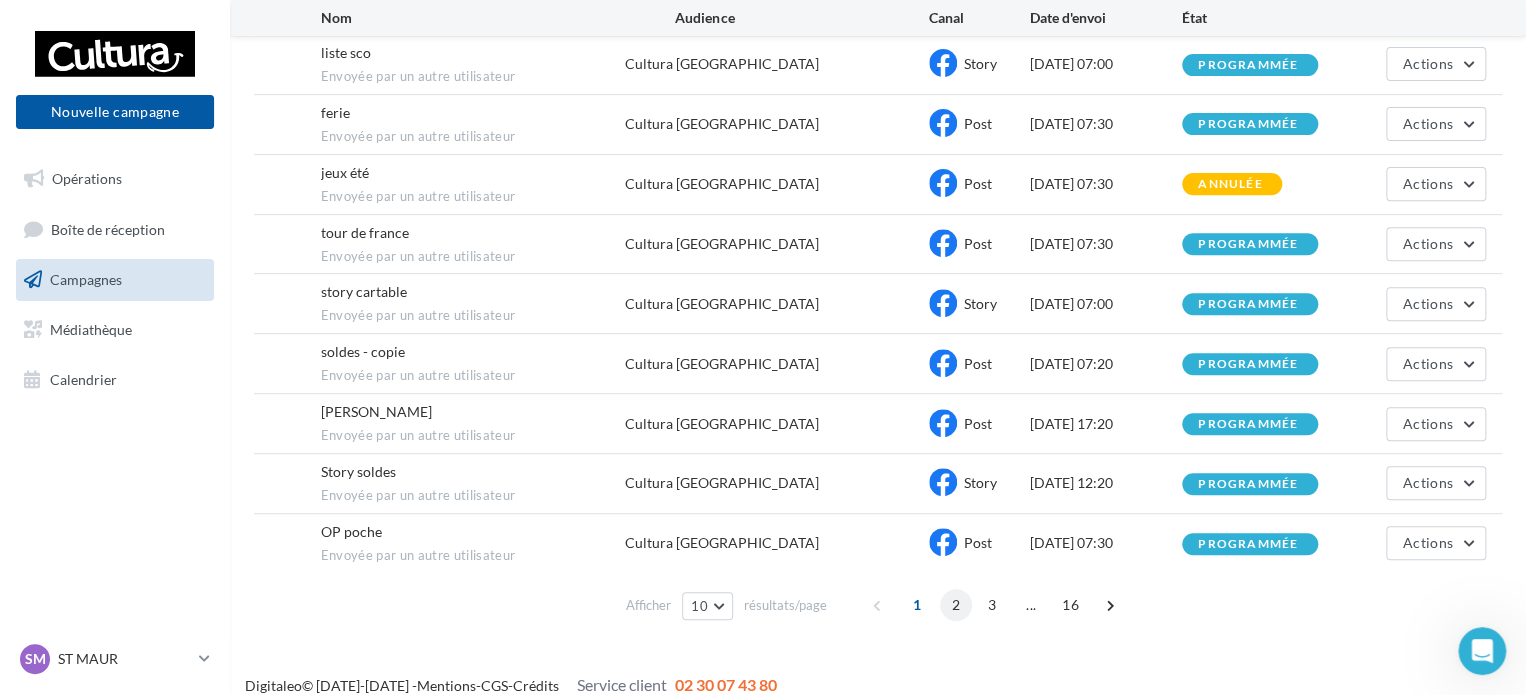 click on "2" at bounding box center [956, 605] 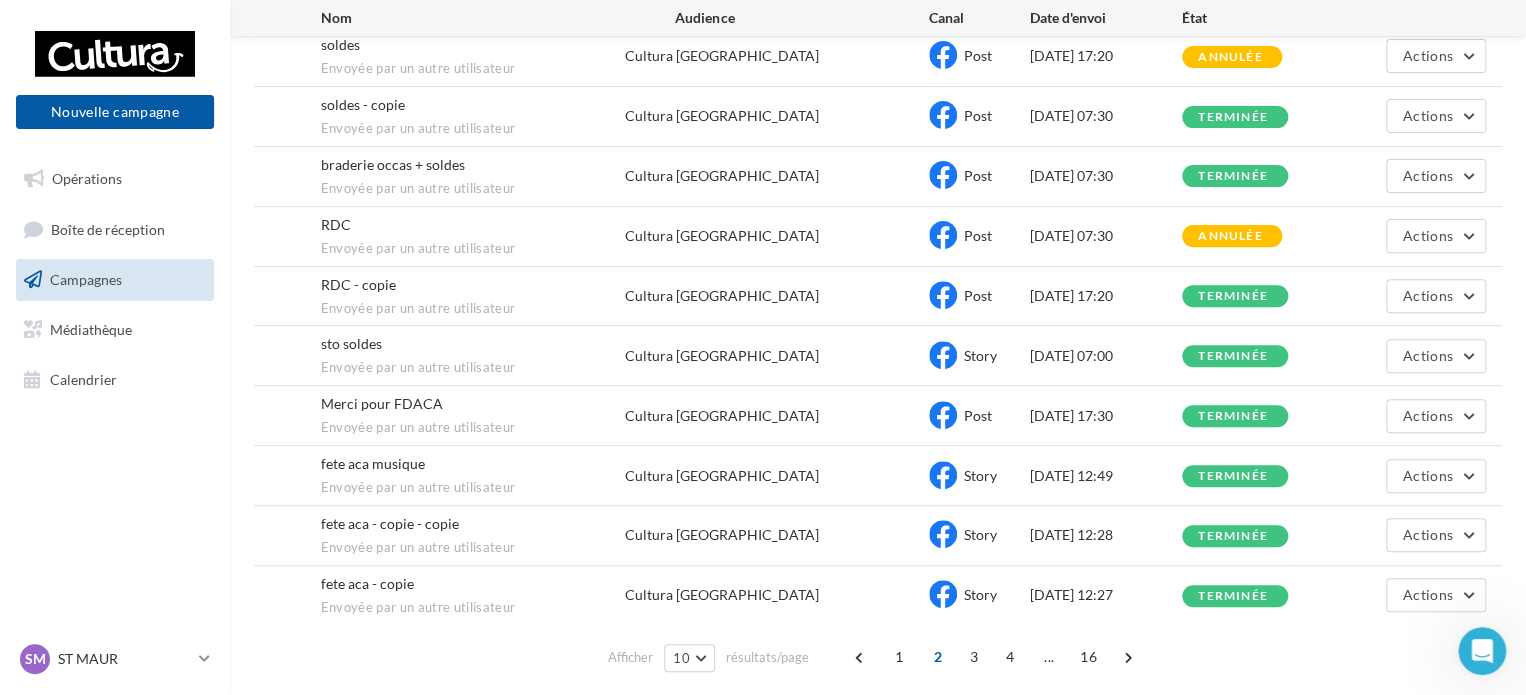 scroll, scrollTop: 284, scrollLeft: 0, axis: vertical 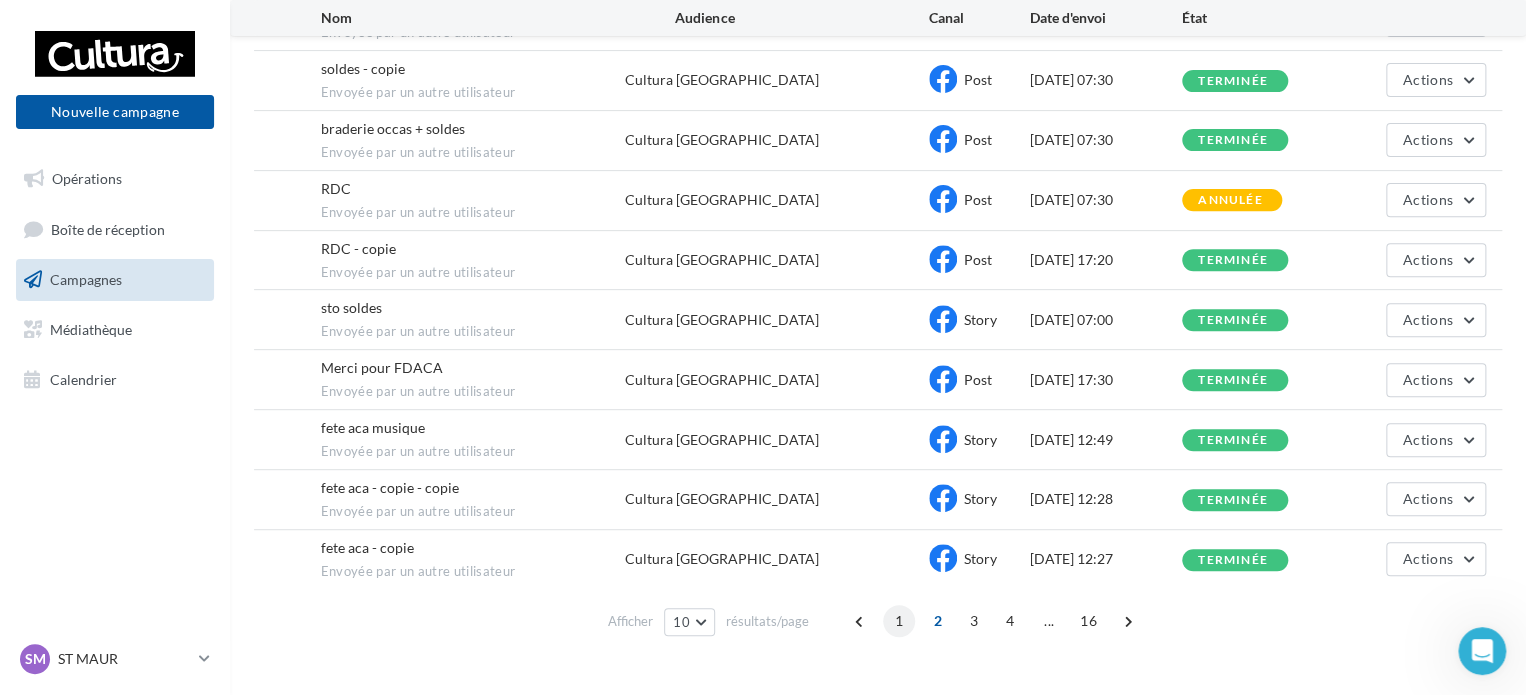 click on "1" at bounding box center (899, 621) 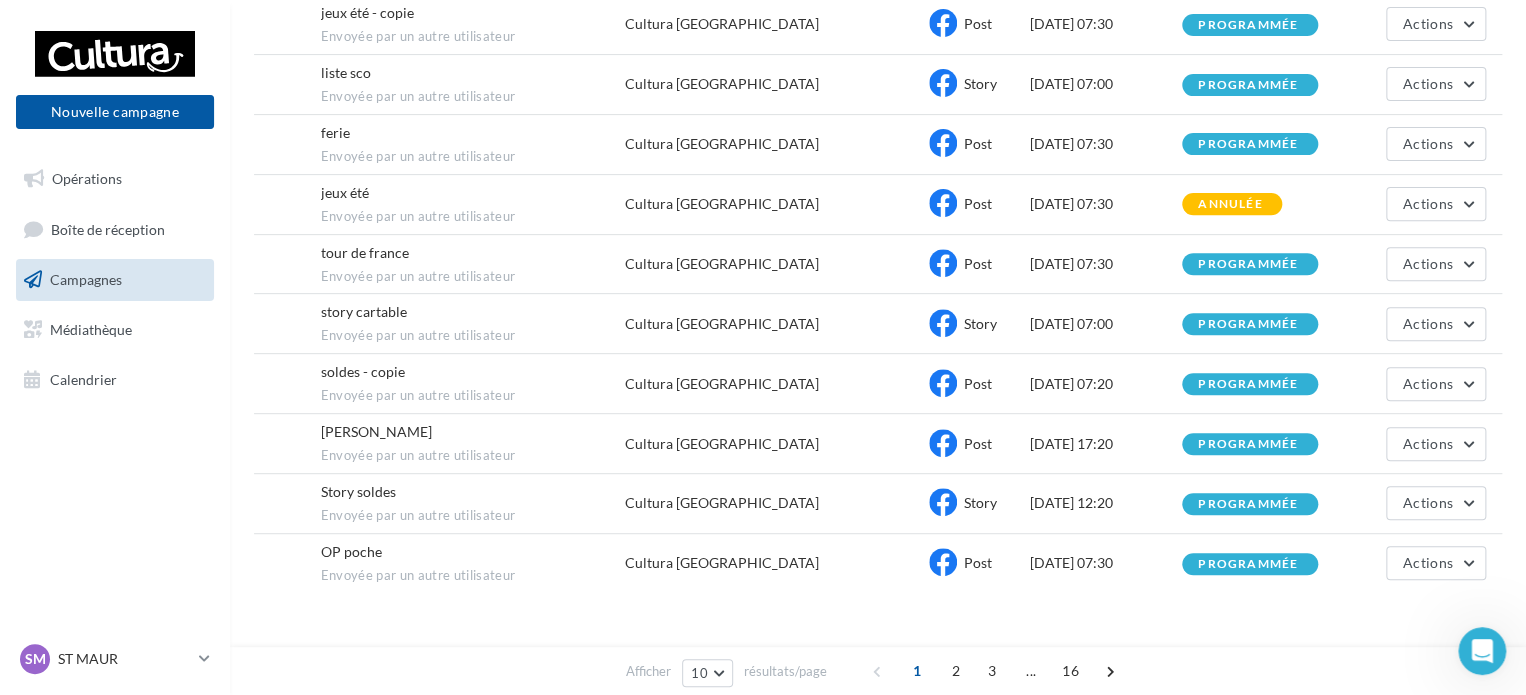 scroll, scrollTop: 313, scrollLeft: 0, axis: vertical 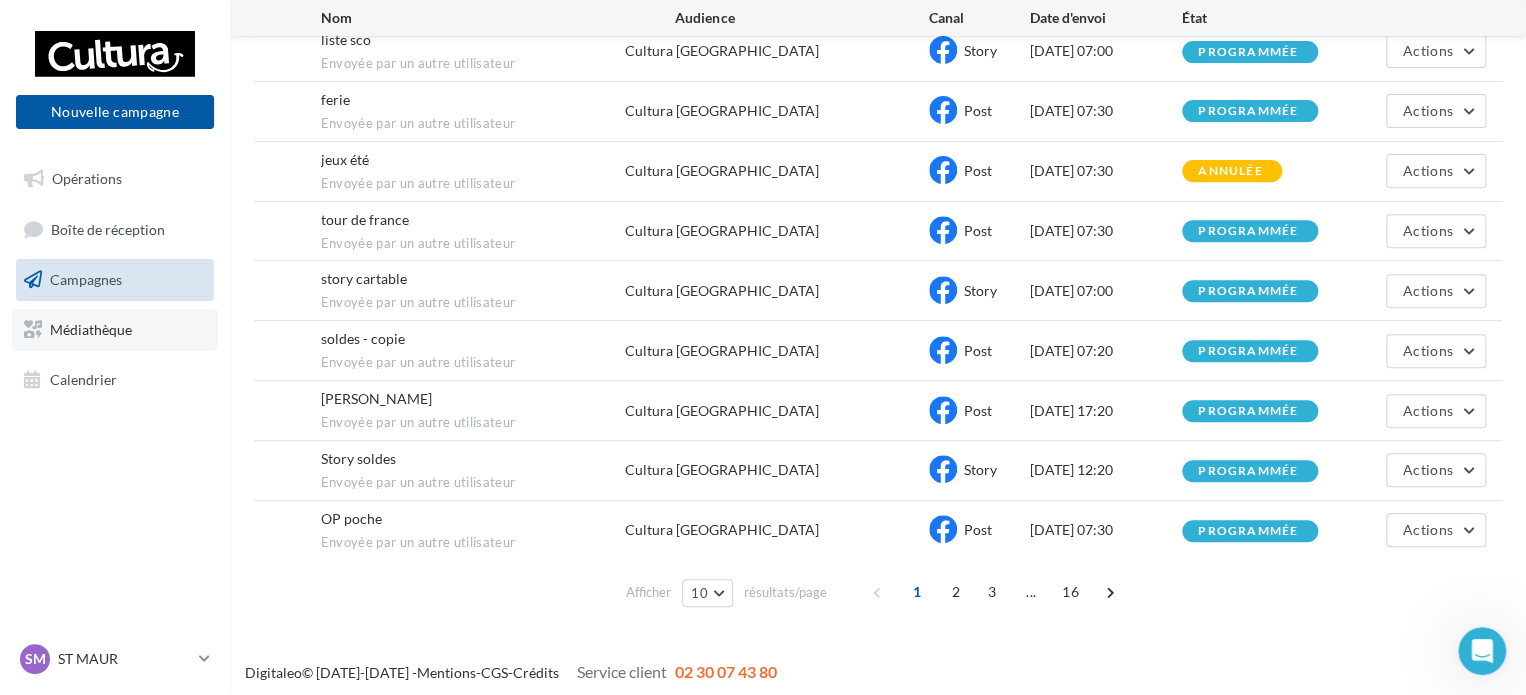 click on "Médiathèque" at bounding box center [91, 329] 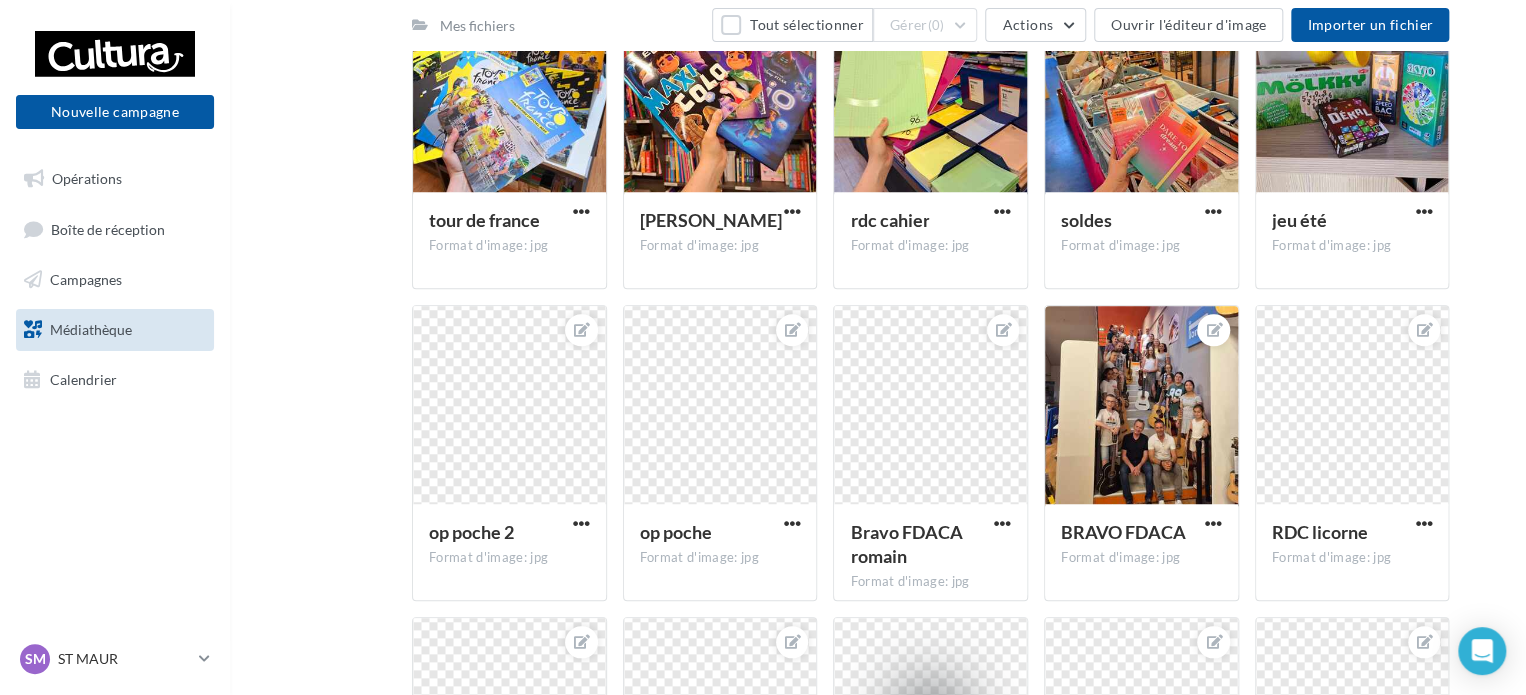 scroll, scrollTop: 600, scrollLeft: 0, axis: vertical 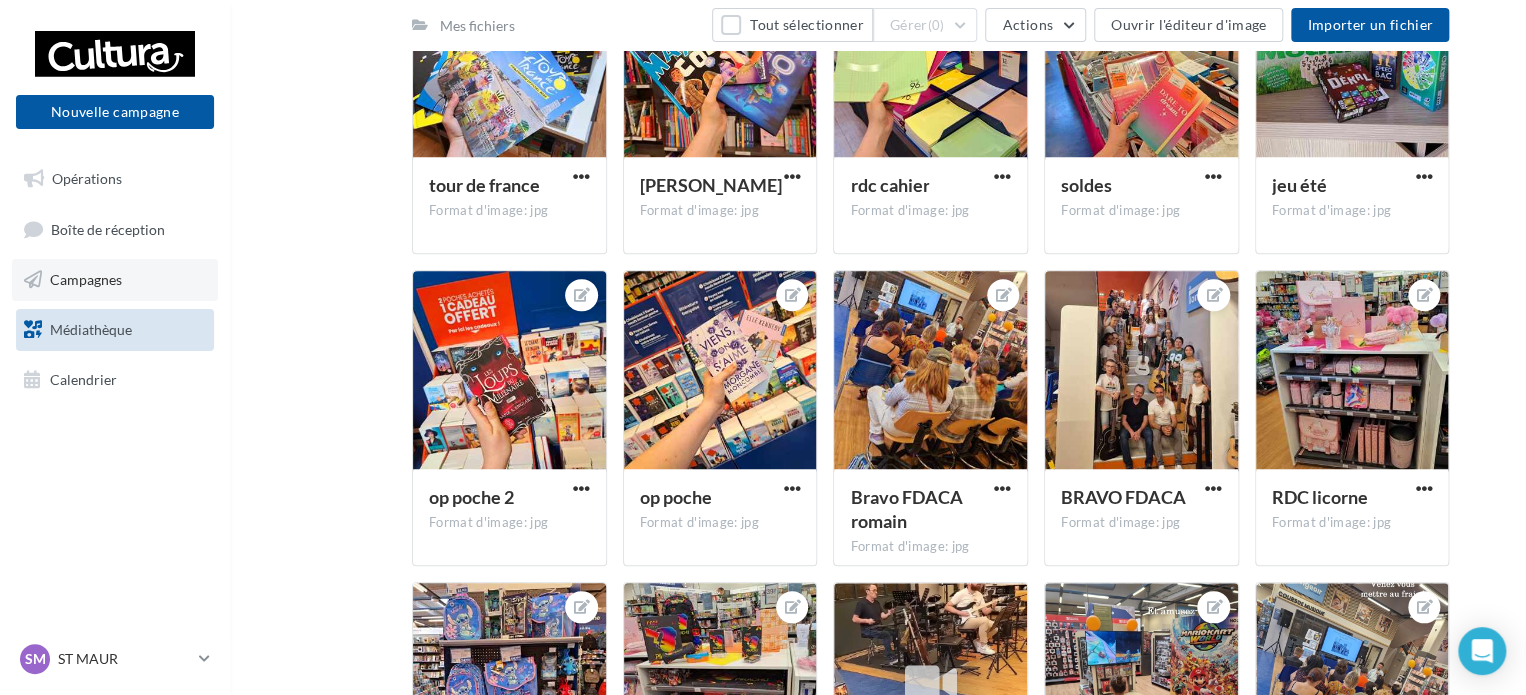 click on "Campagnes" at bounding box center (115, 280) 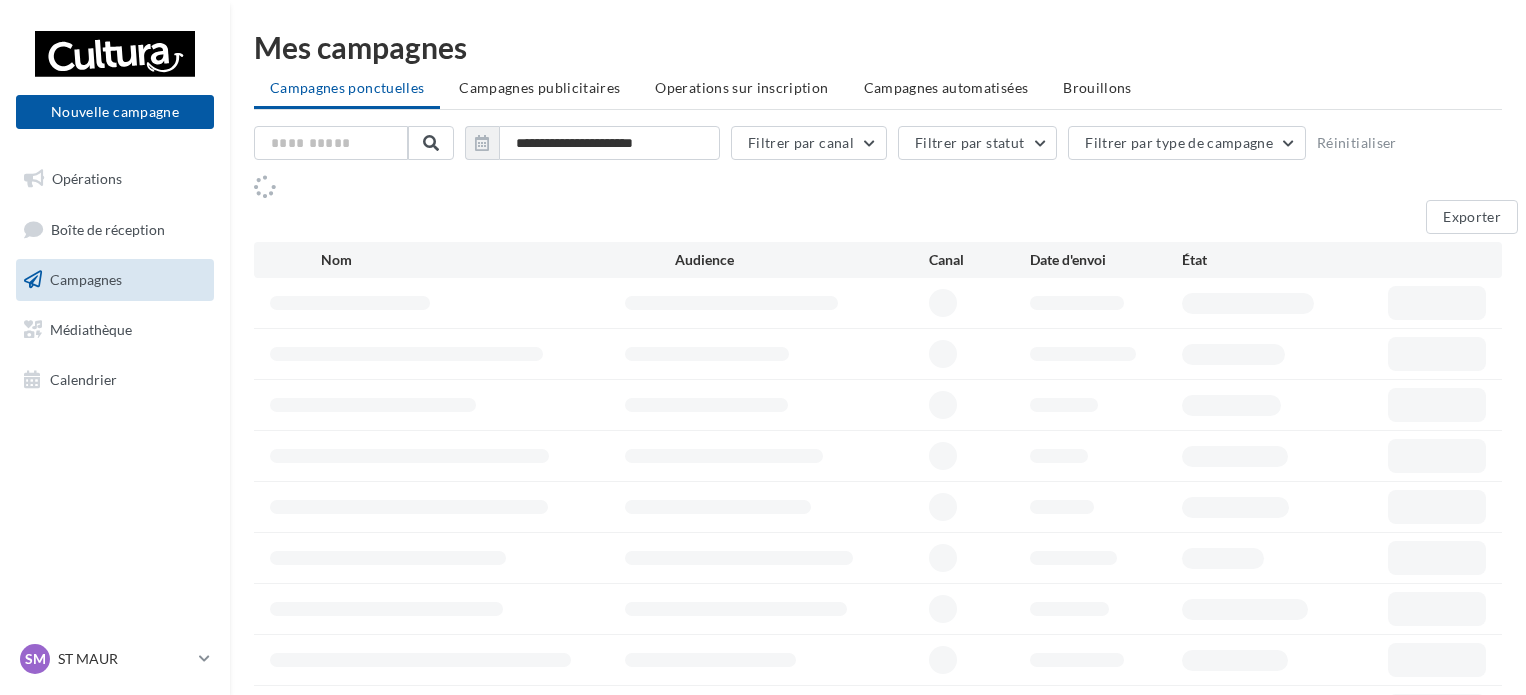 scroll, scrollTop: 0, scrollLeft: 0, axis: both 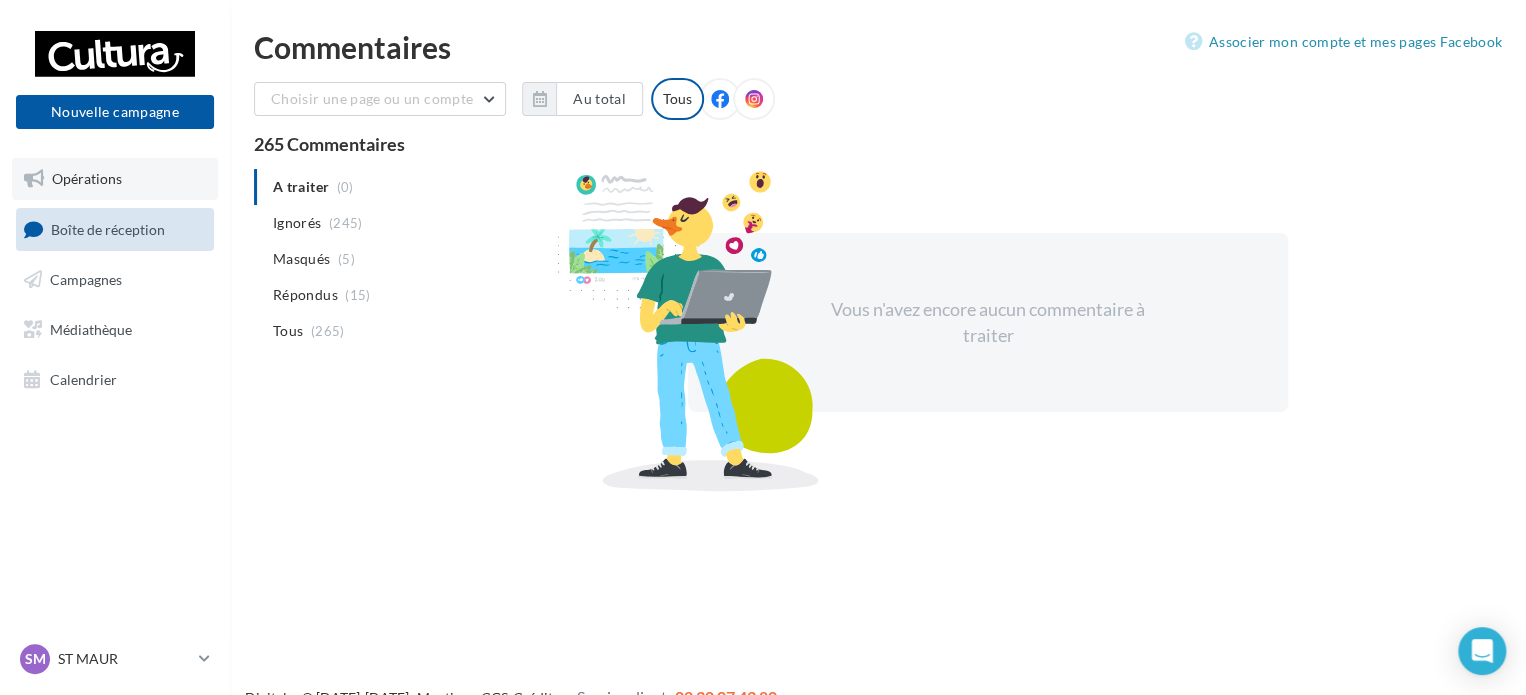 click on "Opérations" at bounding box center [87, 178] 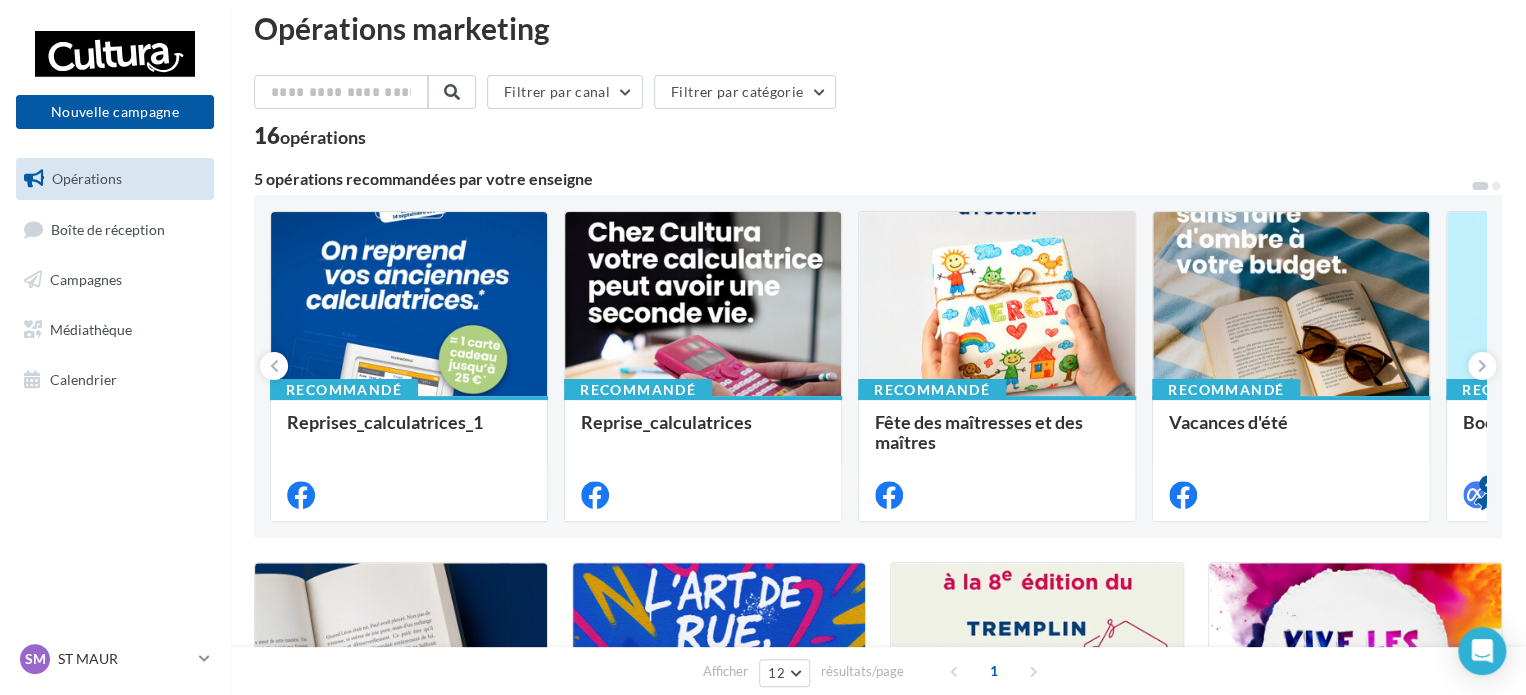 scroll, scrollTop: 0, scrollLeft: 0, axis: both 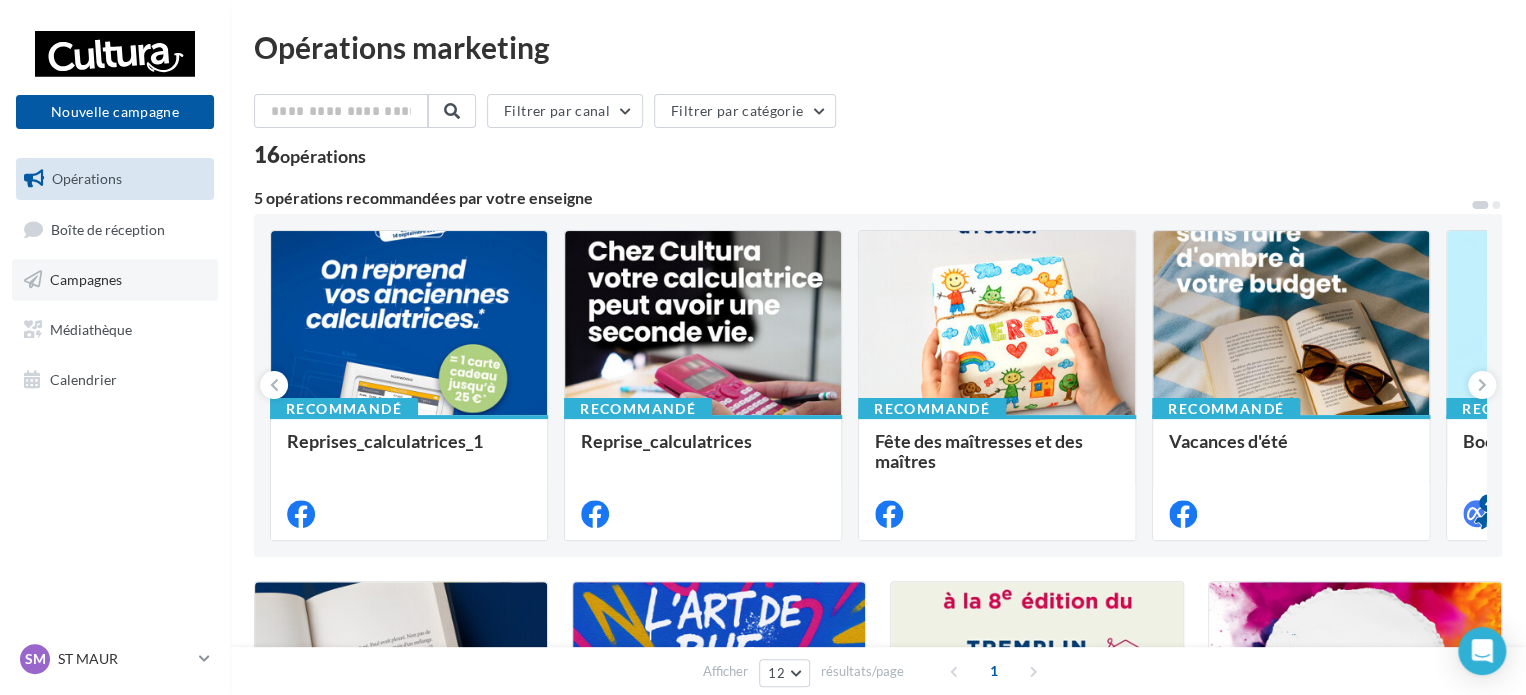 click on "Campagnes" at bounding box center (115, 280) 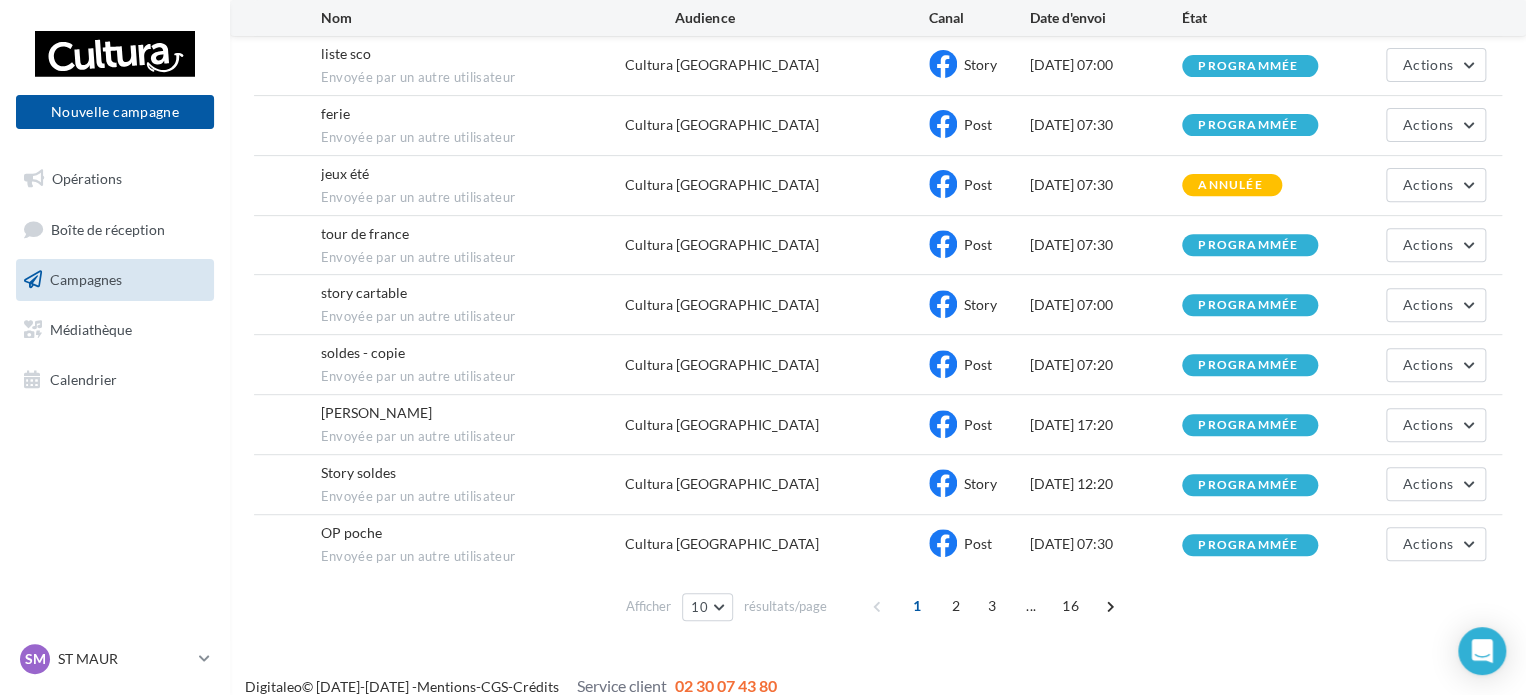 scroll, scrollTop: 300, scrollLeft: 0, axis: vertical 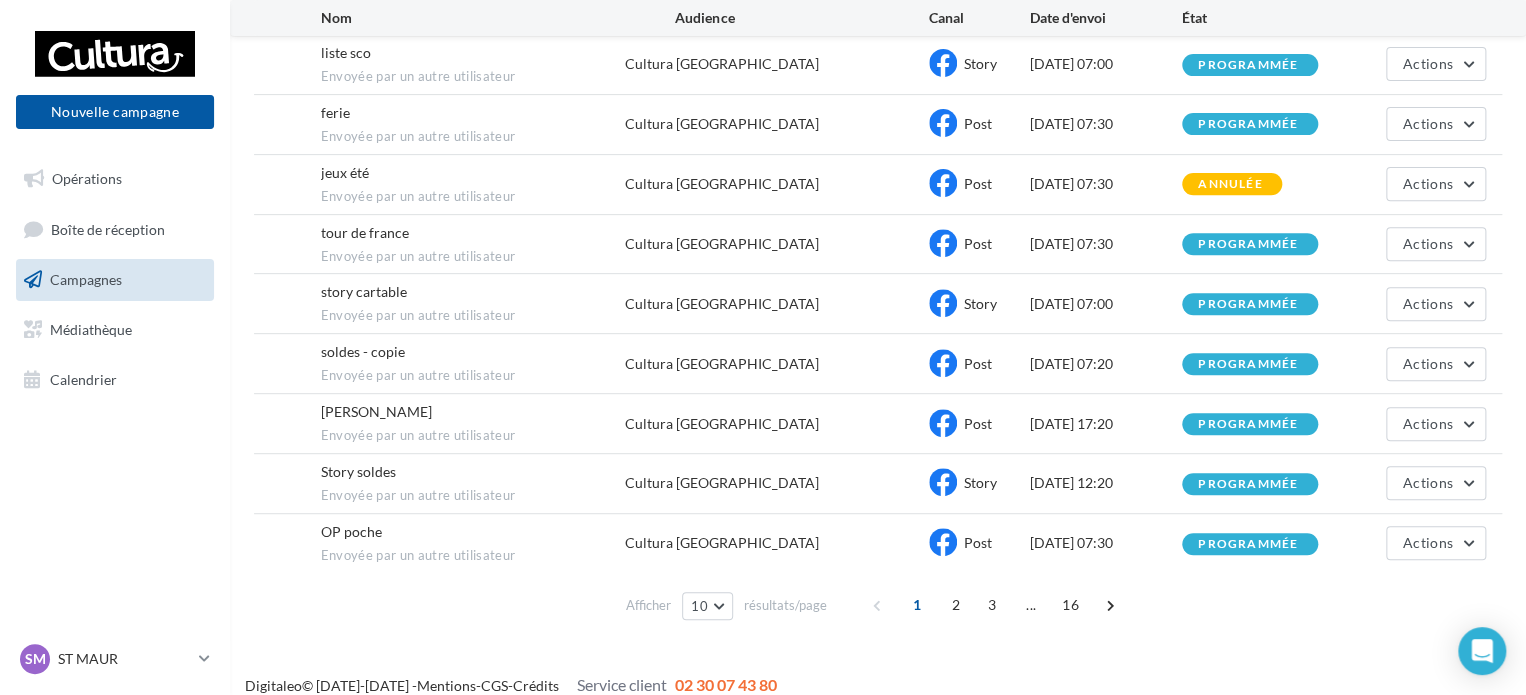 click on "Digitaleo                                     © [DATE]-[DATE] -
Mentions
-
CGS
-
Crédits
Service client
02 30 07 43 80" at bounding box center (878, 685) 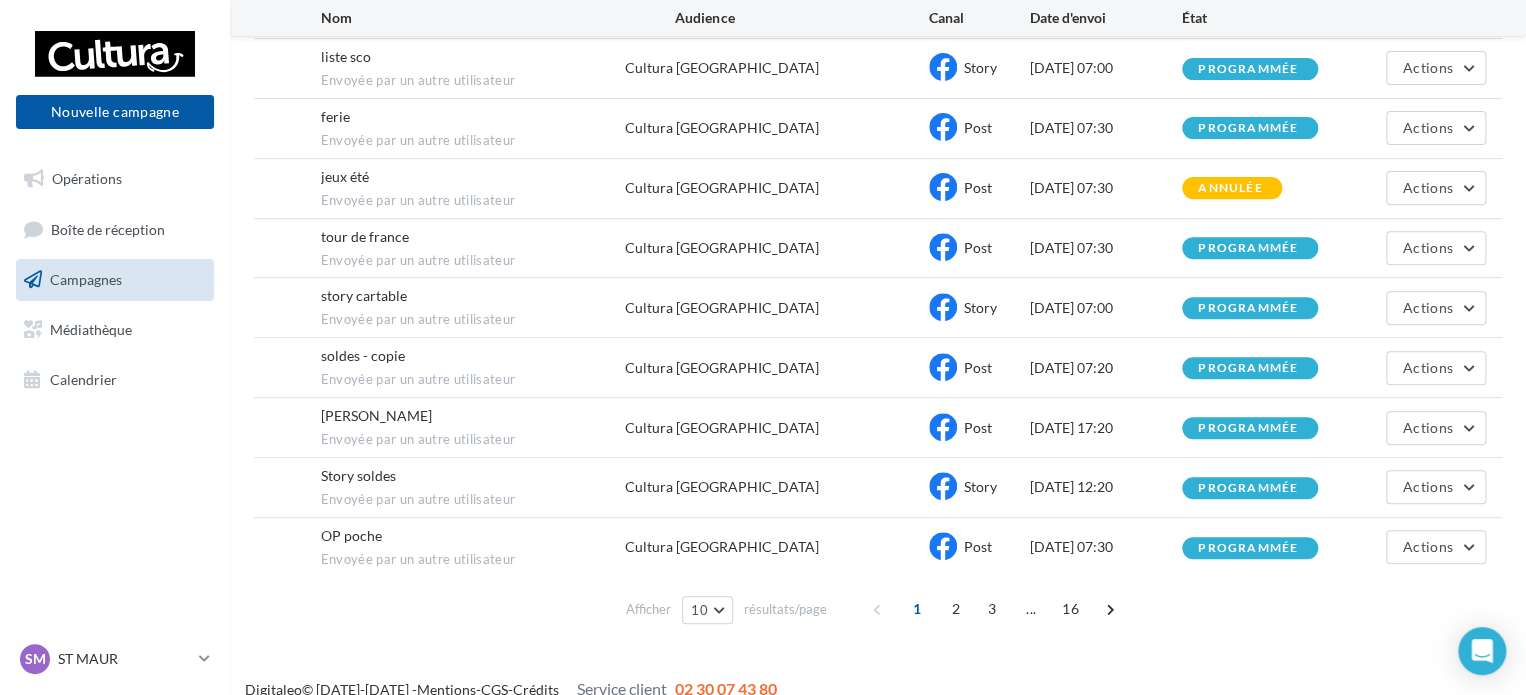 scroll, scrollTop: 300, scrollLeft: 0, axis: vertical 